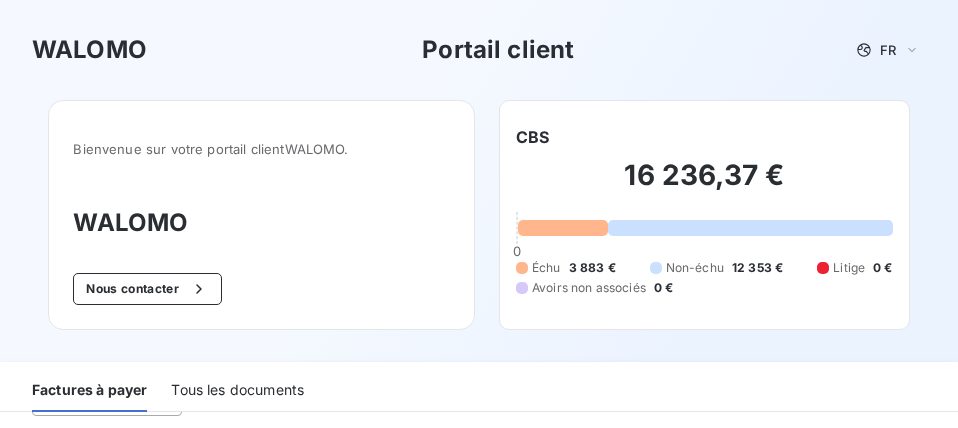 scroll, scrollTop: 0, scrollLeft: 0, axis: both 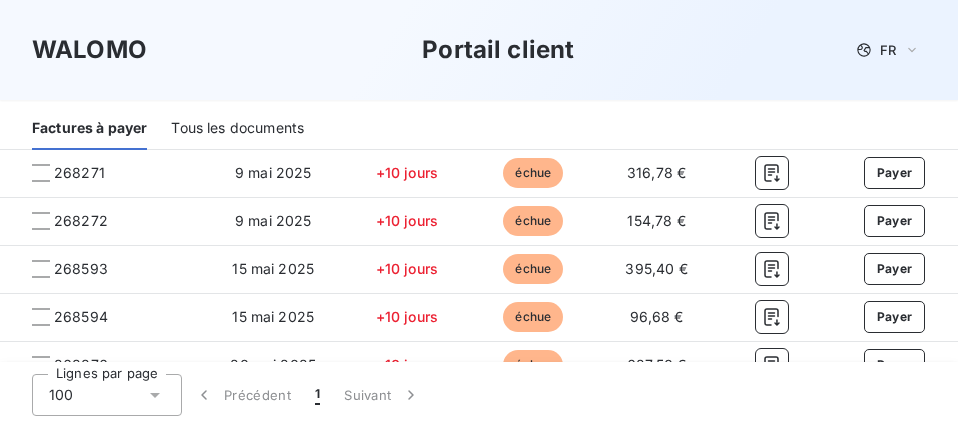 click on "Tous les documents" at bounding box center [237, 129] 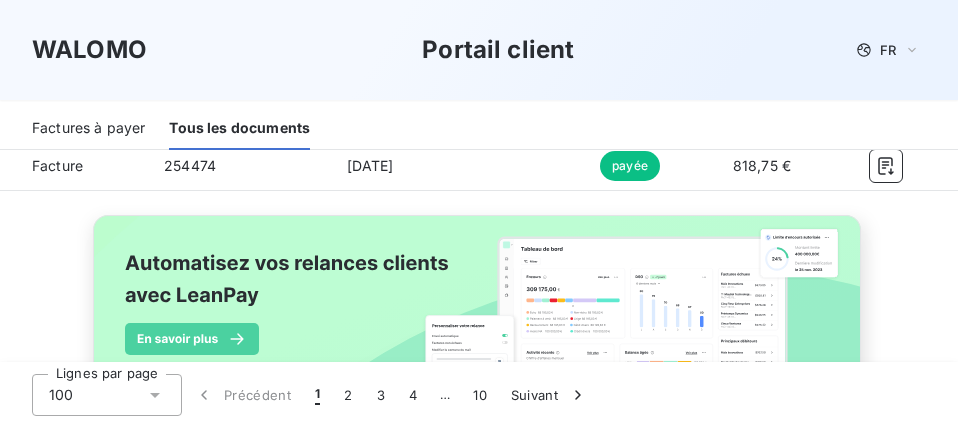 scroll, scrollTop: 5063, scrollLeft: 0, axis: vertical 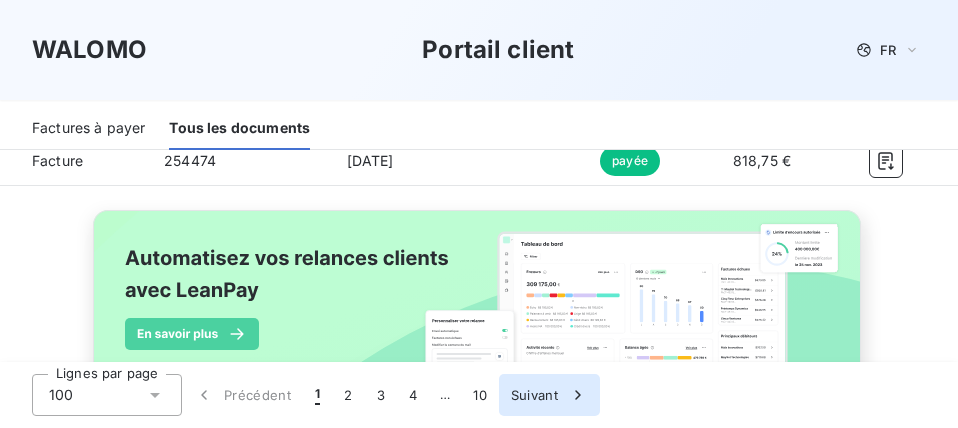 click on "Suivant" at bounding box center [549, 395] 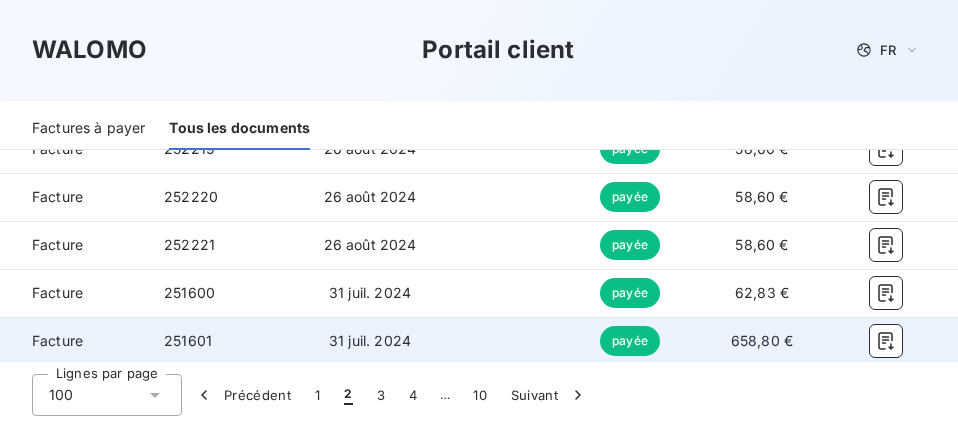 scroll, scrollTop: 1863, scrollLeft: 0, axis: vertical 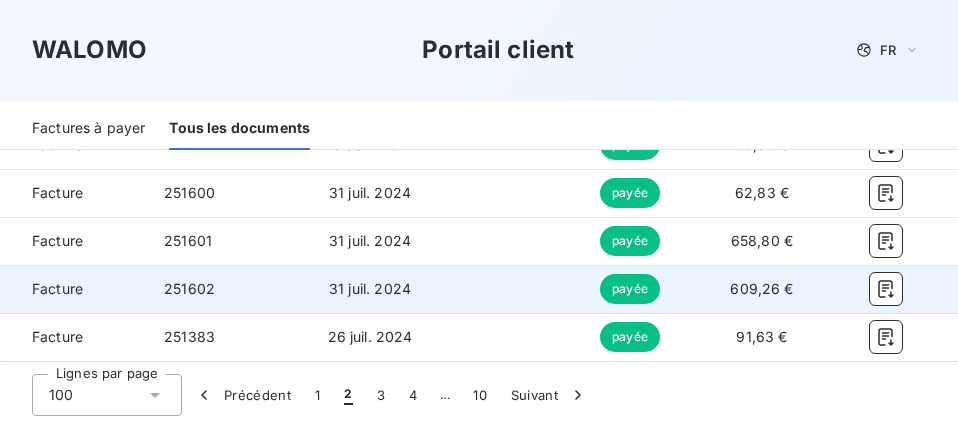 click at bounding box center (504, 289) 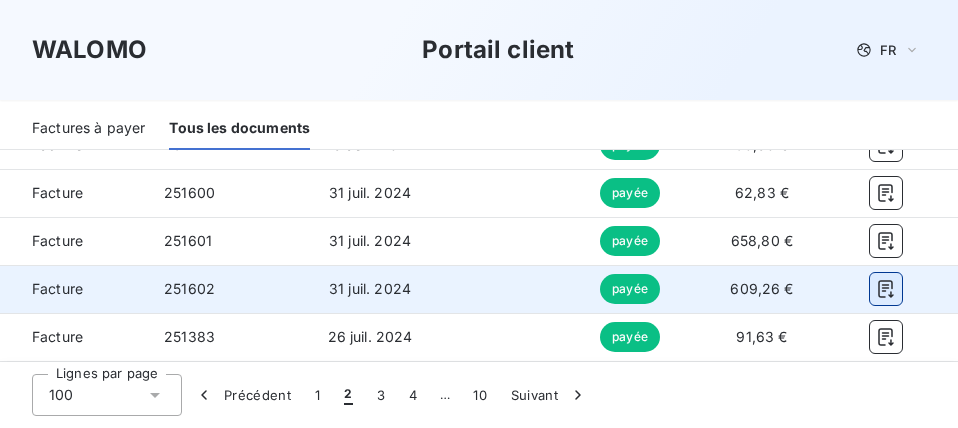 click at bounding box center (886, 289) 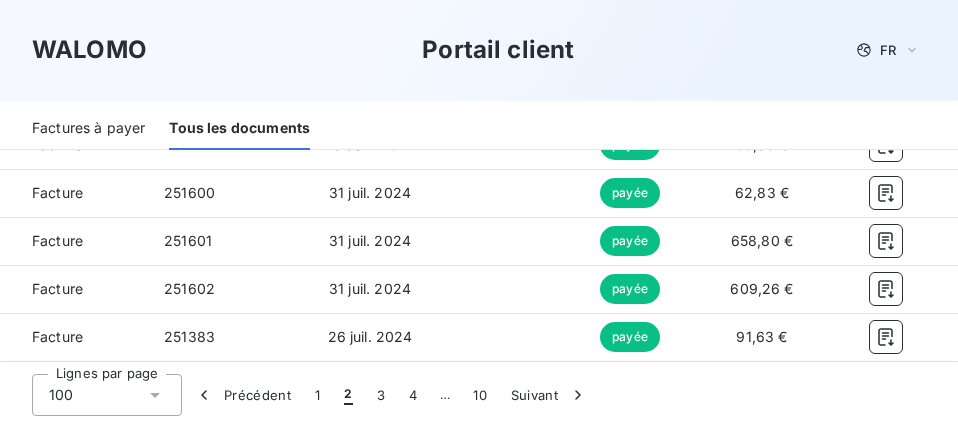click on "Factures à payer Tous les documents" at bounding box center (479, 129) 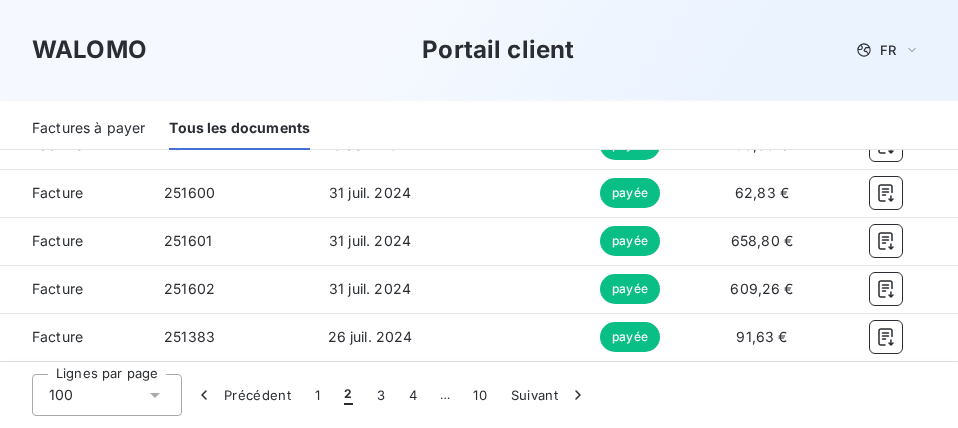 click on "Factures à payer Tous les documents" at bounding box center (479, 129) 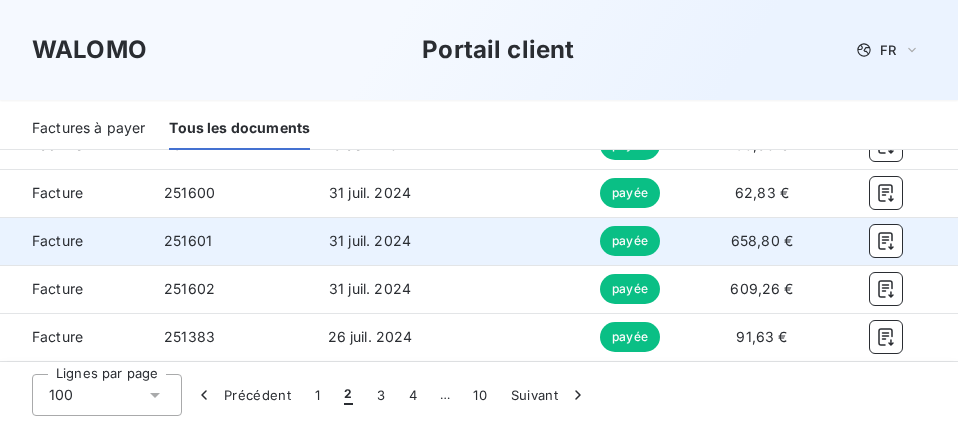 scroll, scrollTop: 1963, scrollLeft: 0, axis: vertical 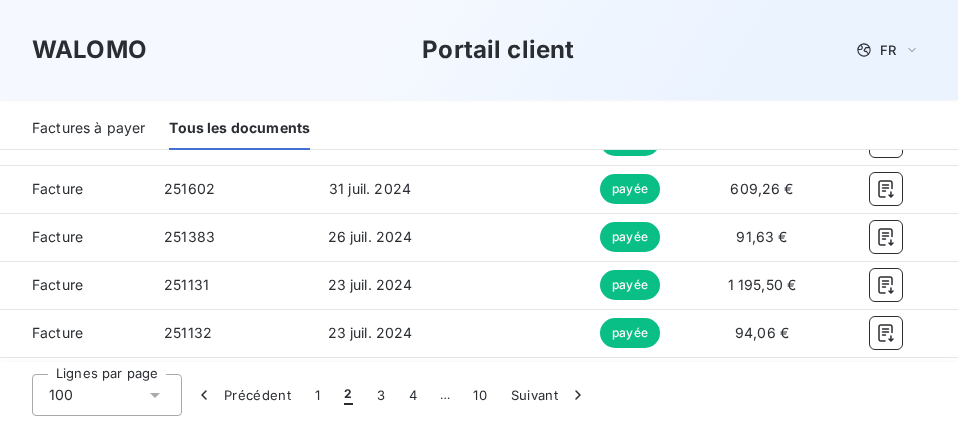 click on "Lignes par page 100 Précédent 1 2 3 4 … 10 Suivant" at bounding box center [479, 395] 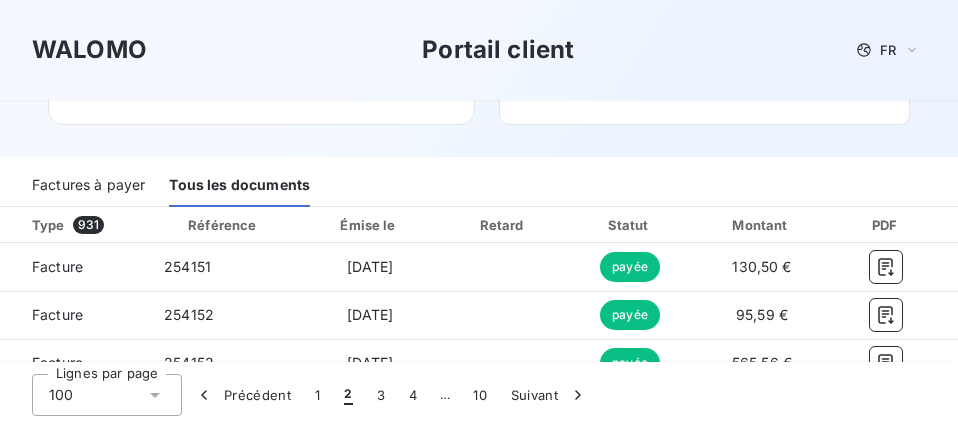 scroll, scrollTop: 200, scrollLeft: 0, axis: vertical 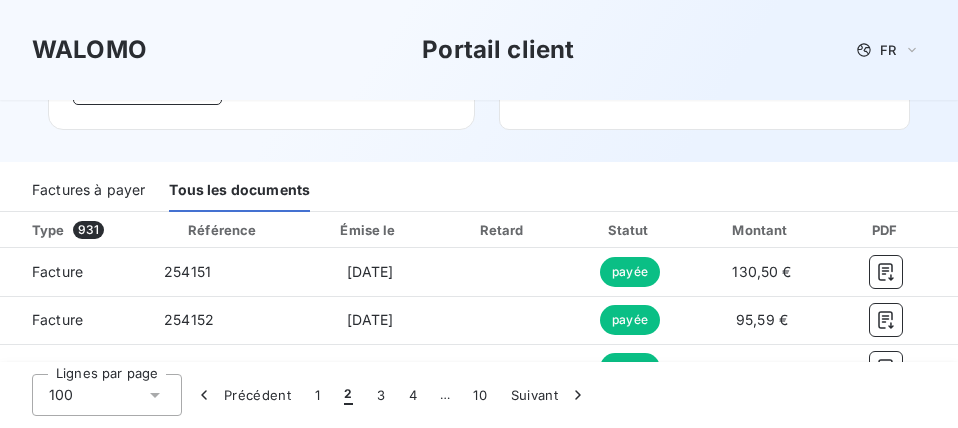 click on "Factures à payer" at bounding box center [88, 191] 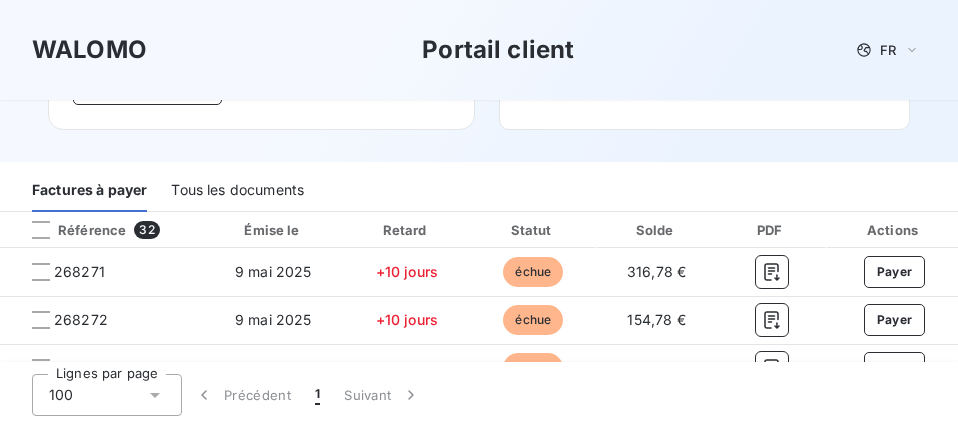 click on "Tous les documents" at bounding box center [237, 191] 